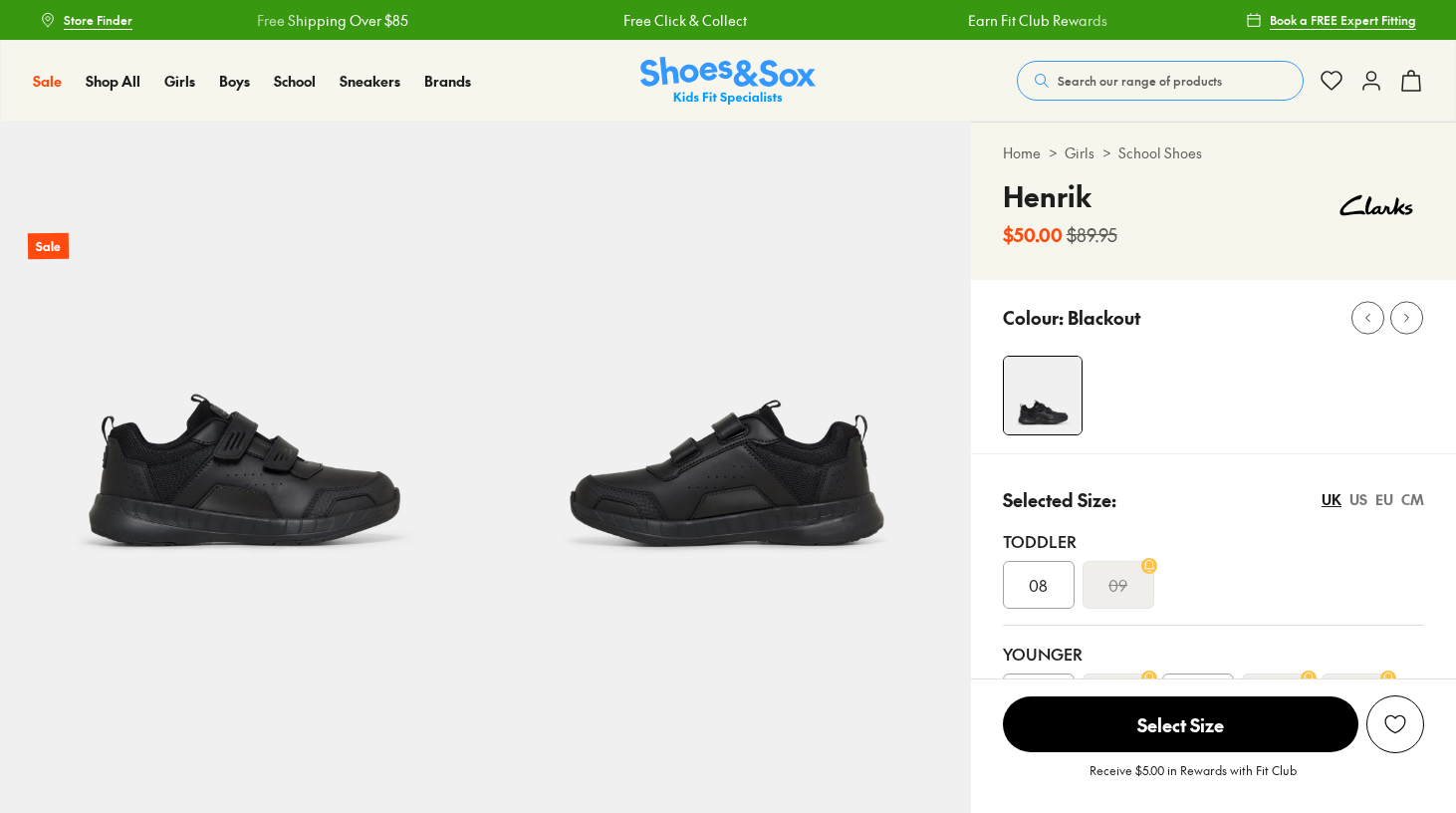 scroll, scrollTop: 0, scrollLeft: 0, axis: both 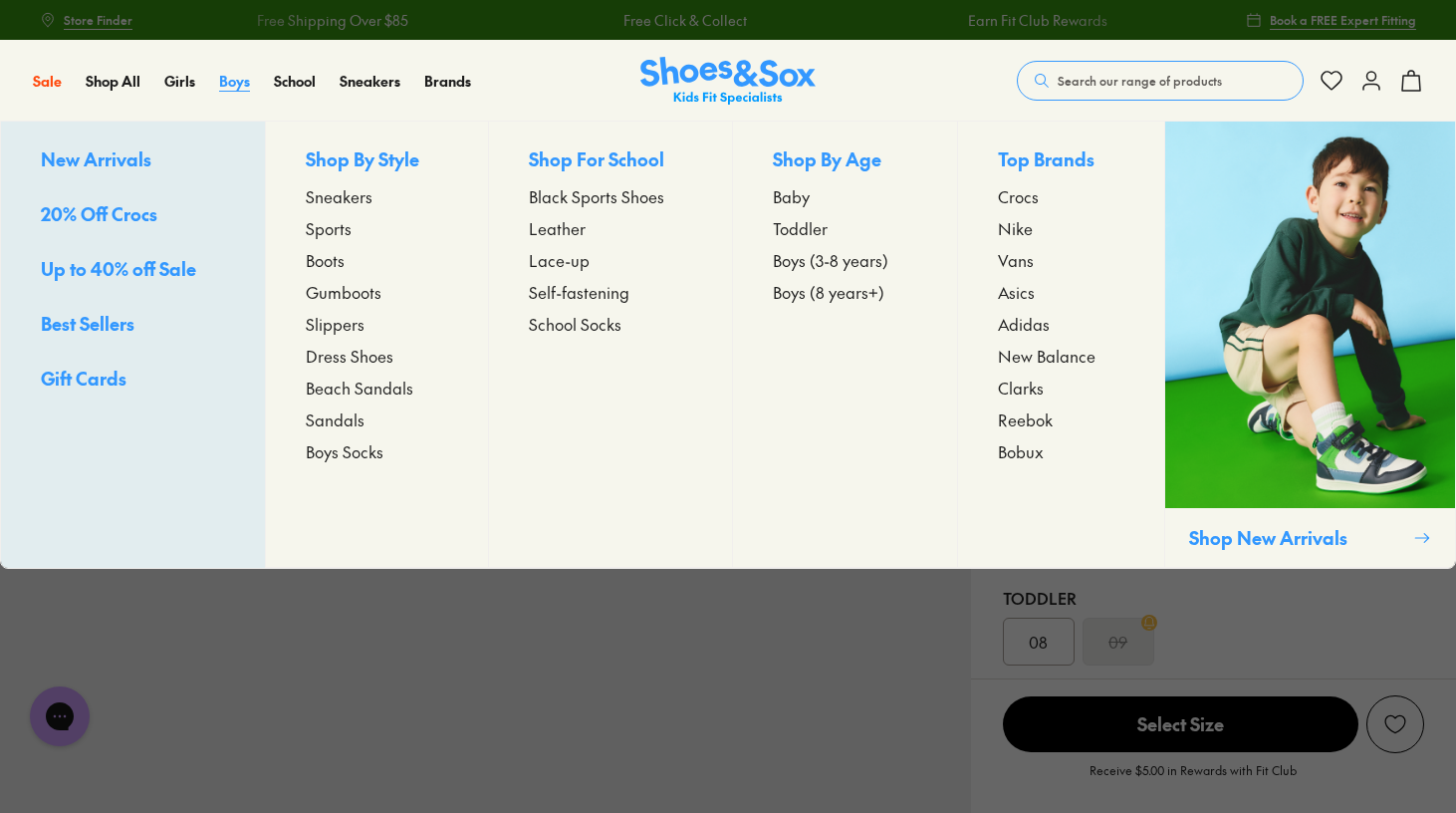 click on "Boys" at bounding box center [234, 81] 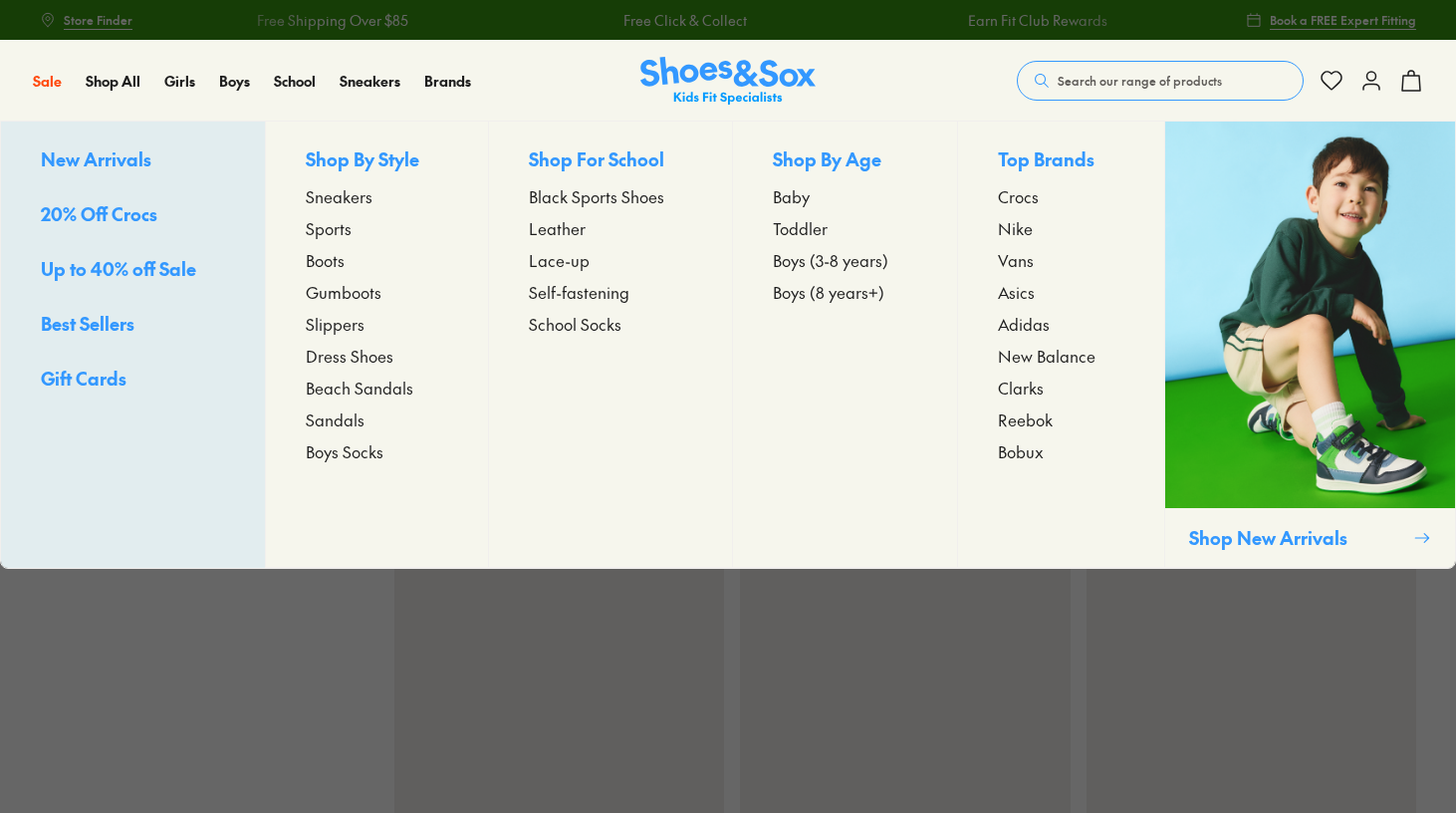scroll, scrollTop: 0, scrollLeft: 0, axis: both 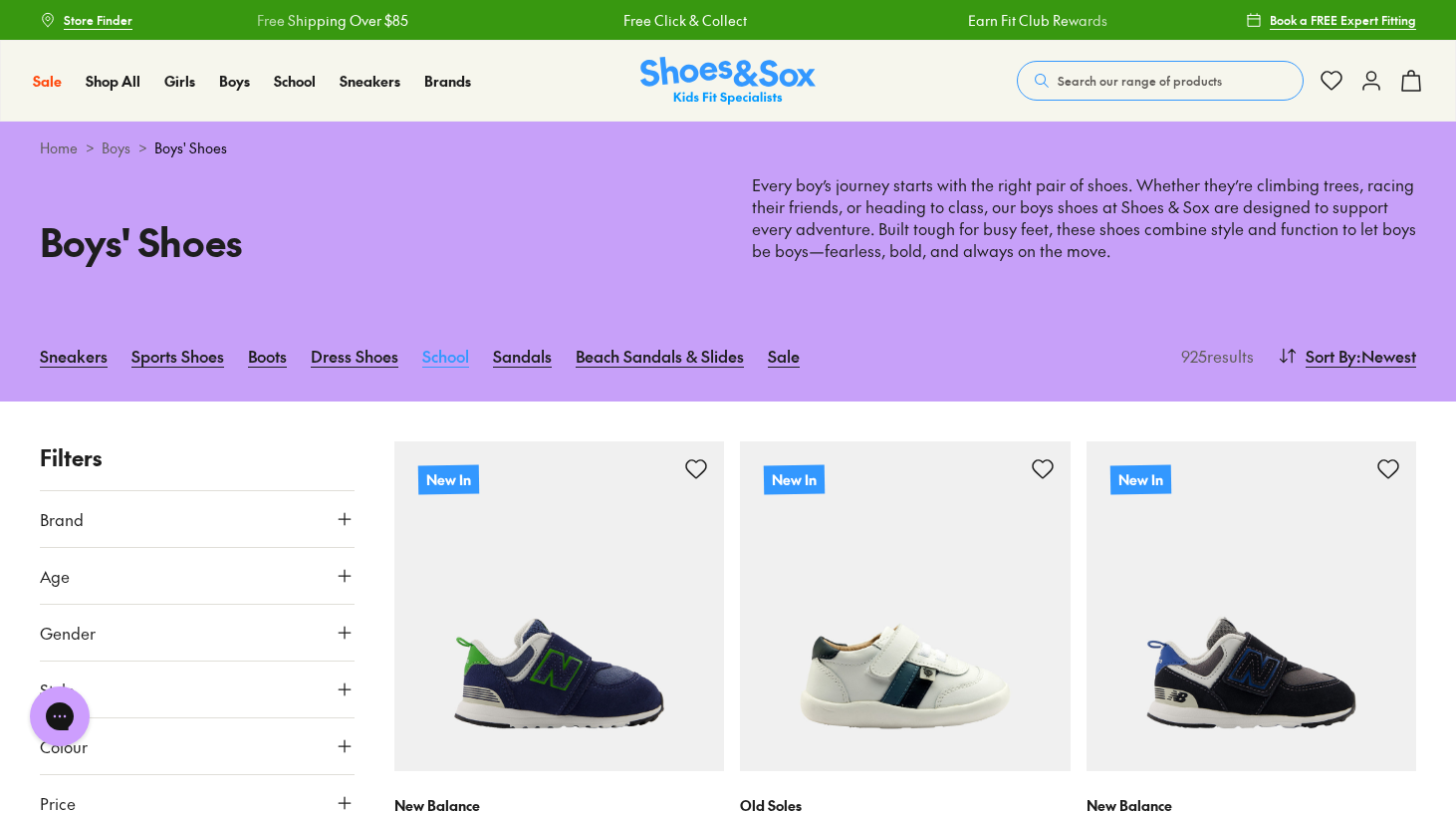 click on "School" at bounding box center [445, 356] 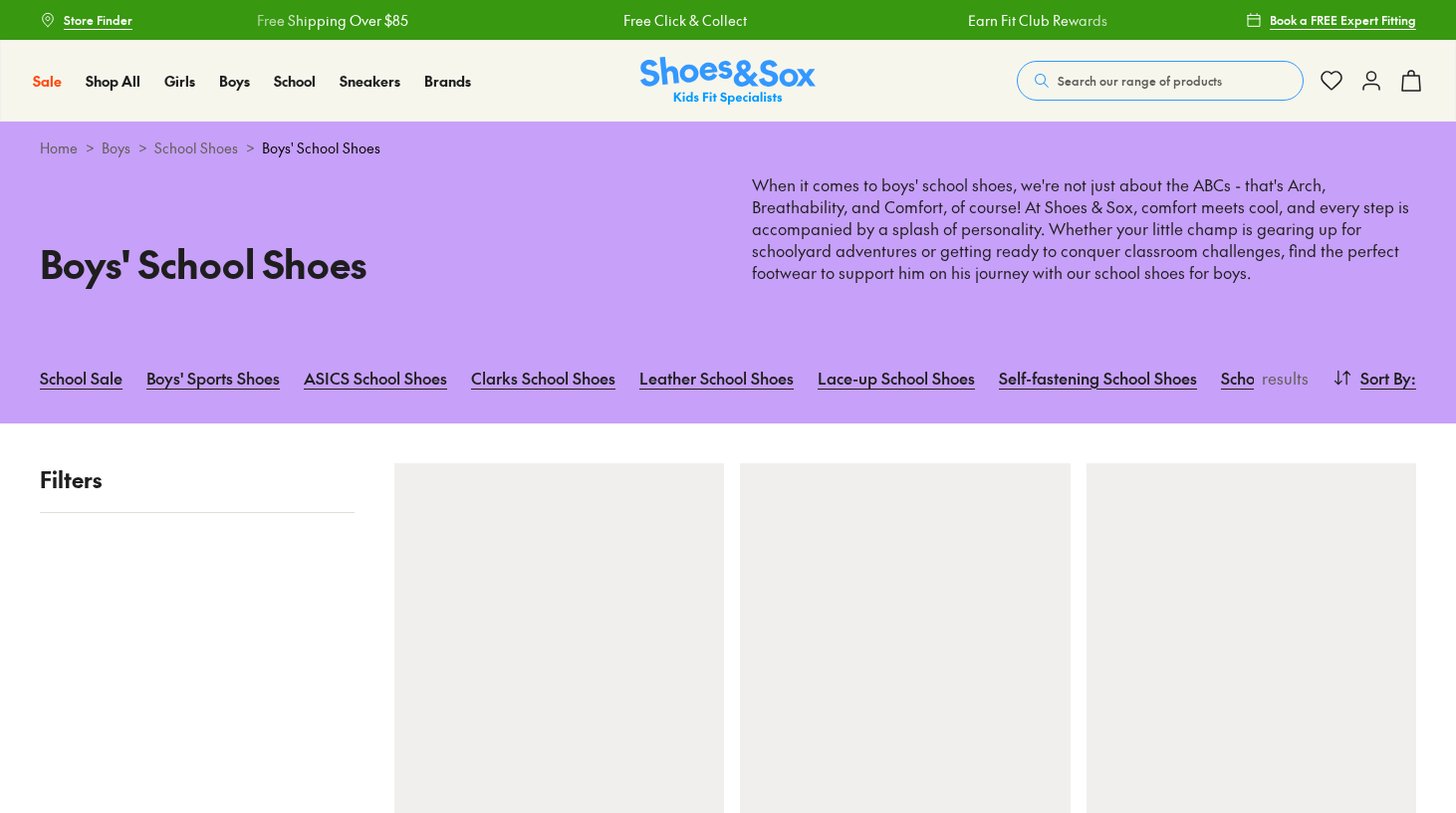 scroll, scrollTop: 0, scrollLeft: 0, axis: both 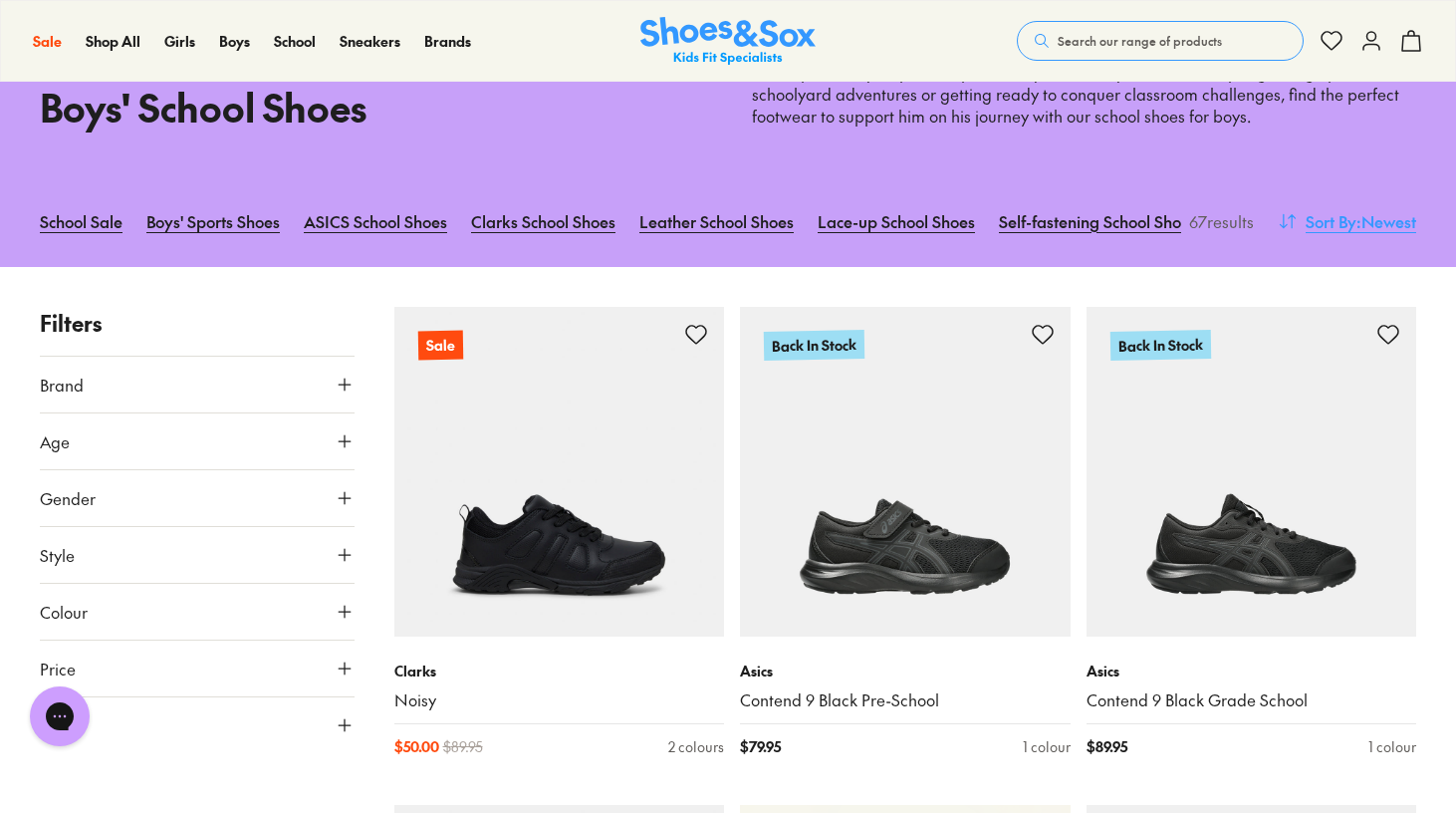 click on "Sort By" at bounding box center (1331, 221) 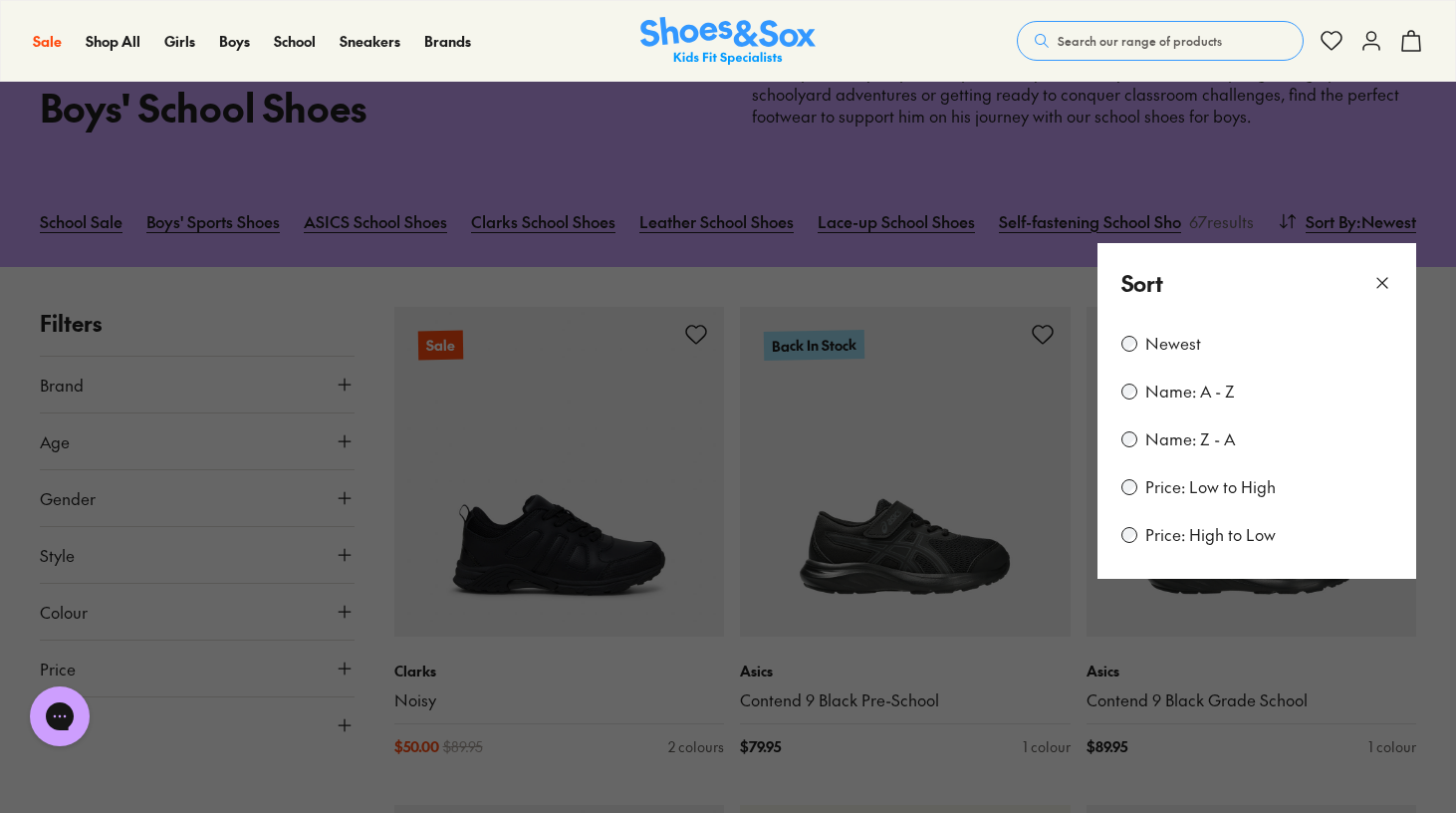 click on "Price: Low to High" at bounding box center (1210, 487) 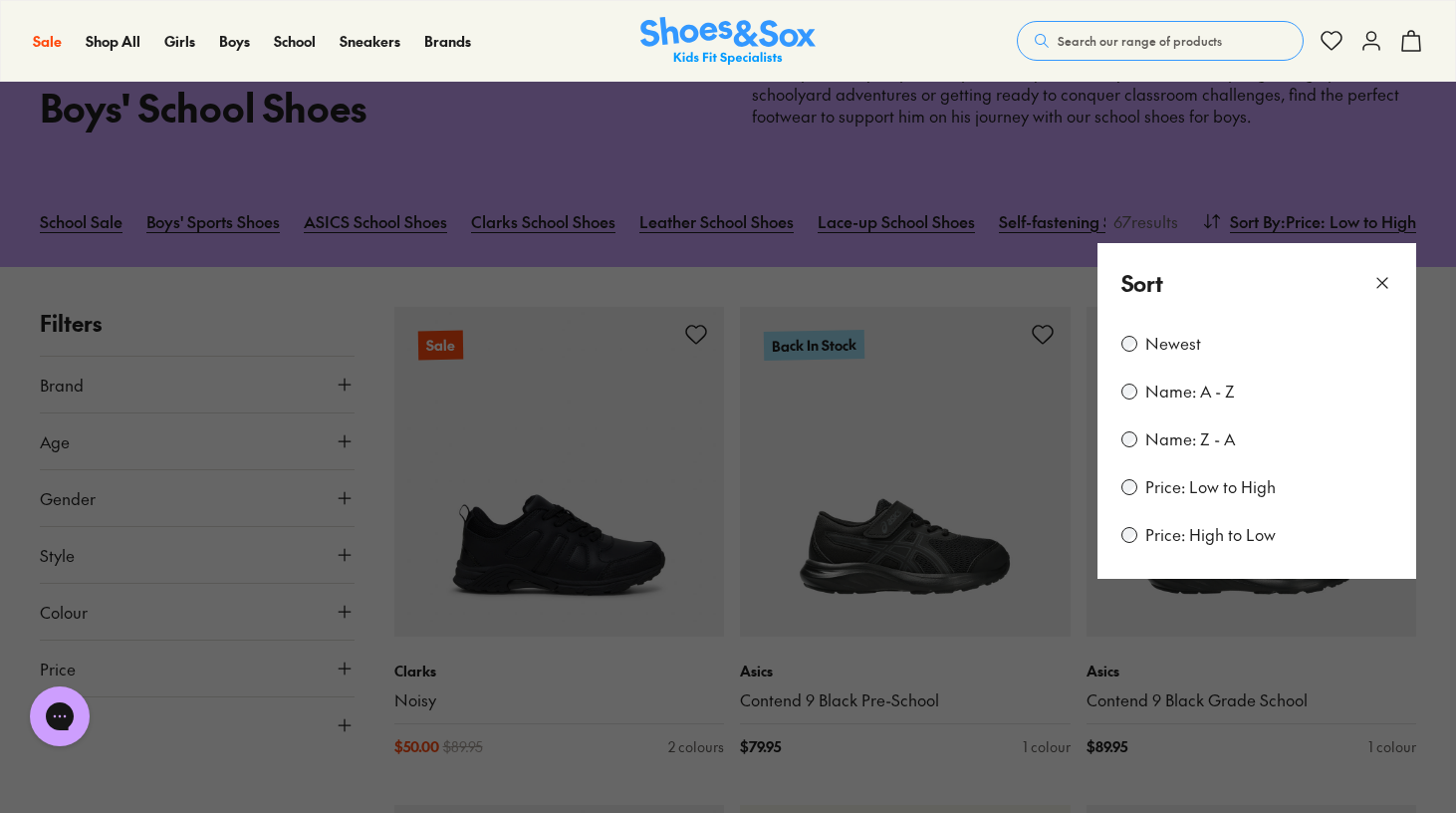 scroll, scrollTop: 161, scrollLeft: 0, axis: vertical 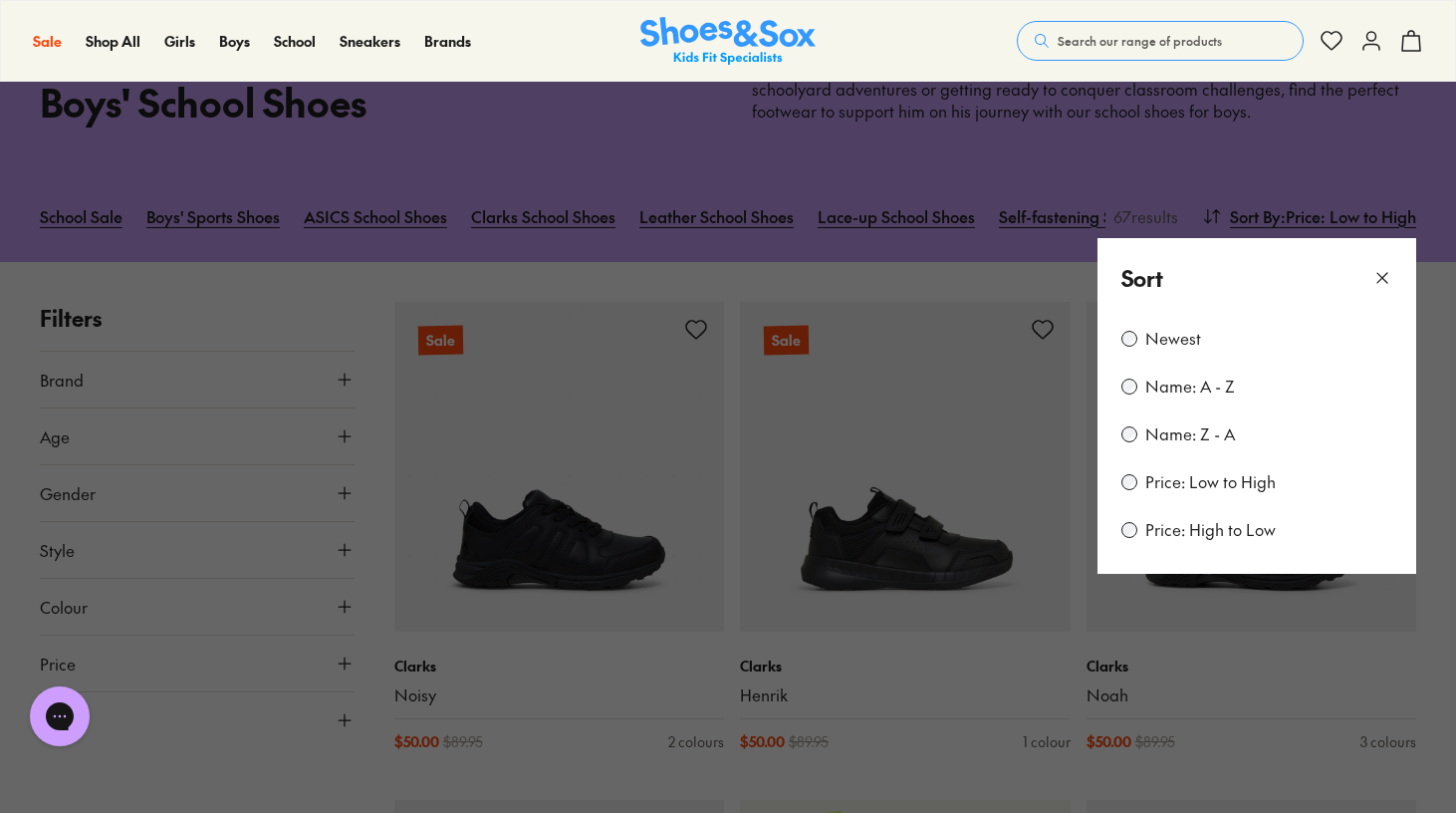 click 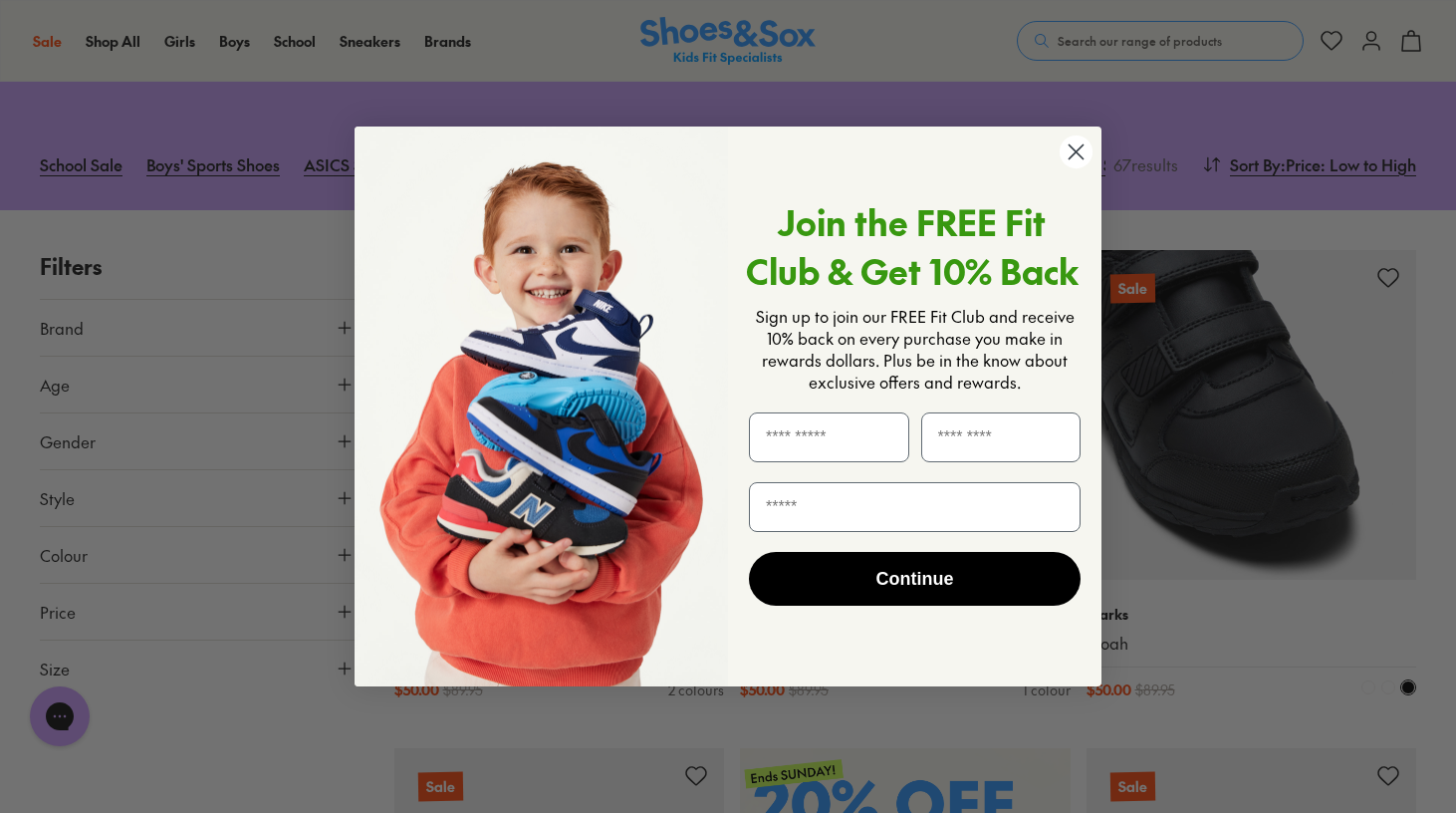 scroll, scrollTop: 217, scrollLeft: 0, axis: vertical 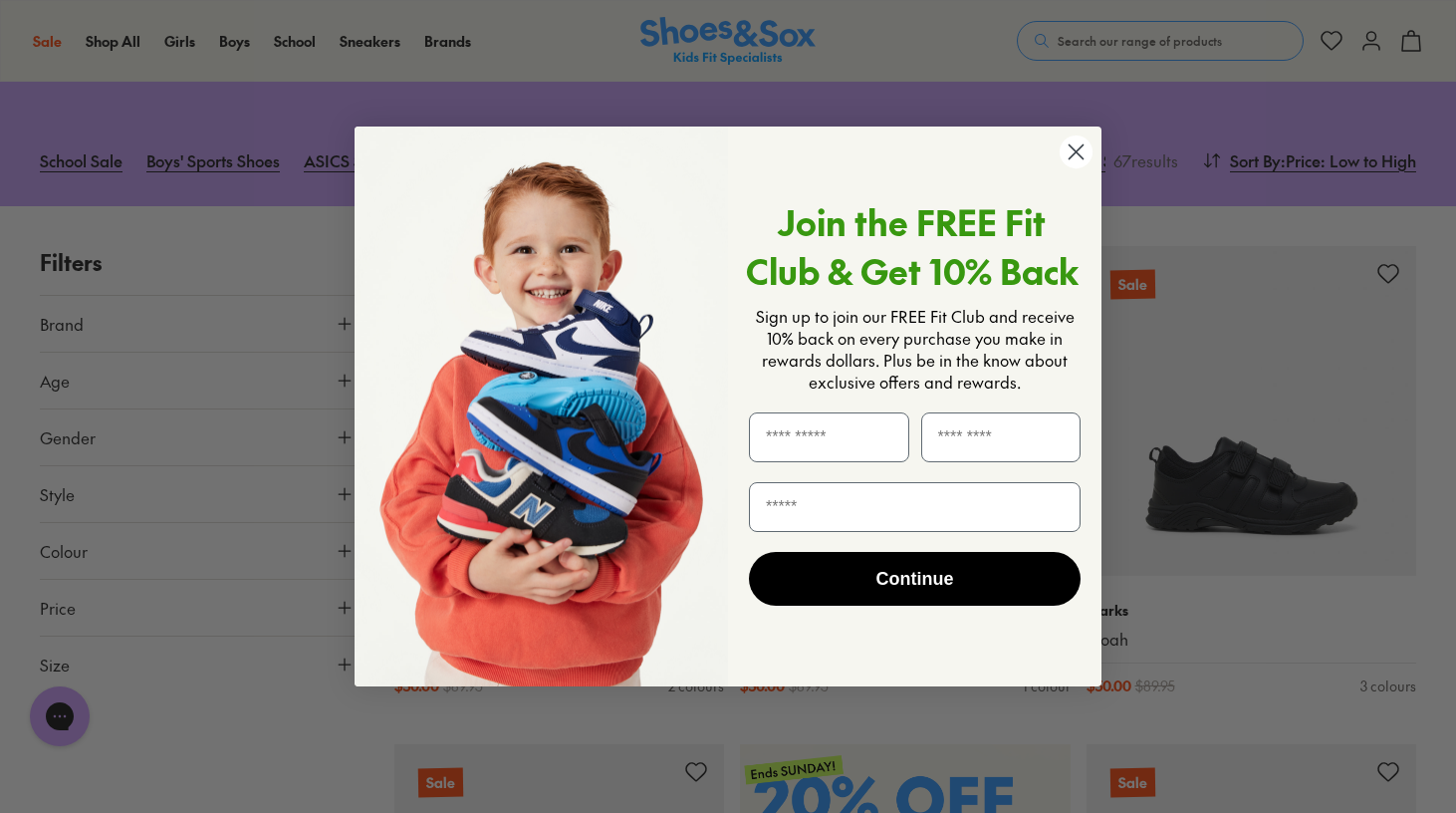 click 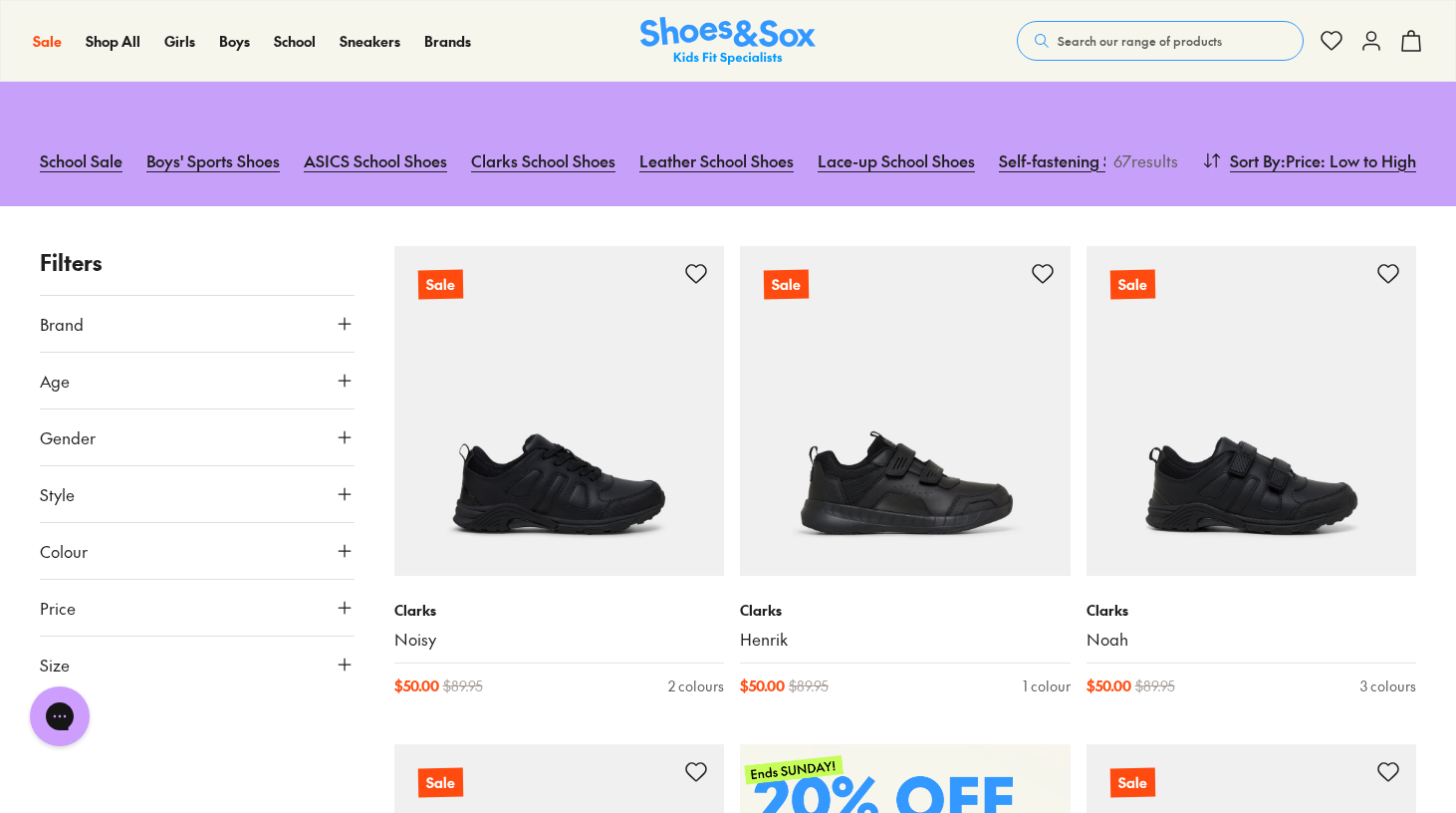 click 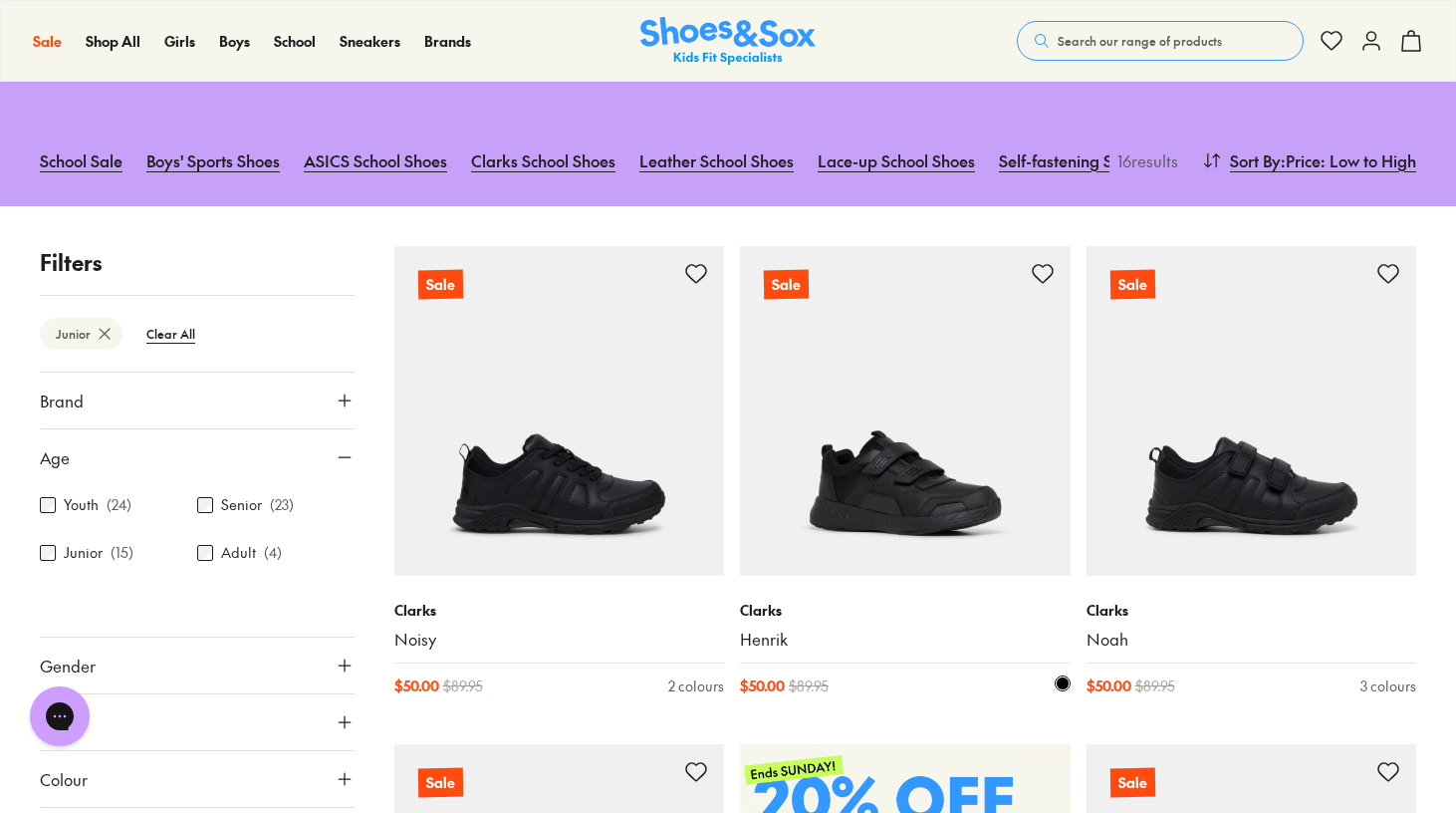 click at bounding box center [905, 411] 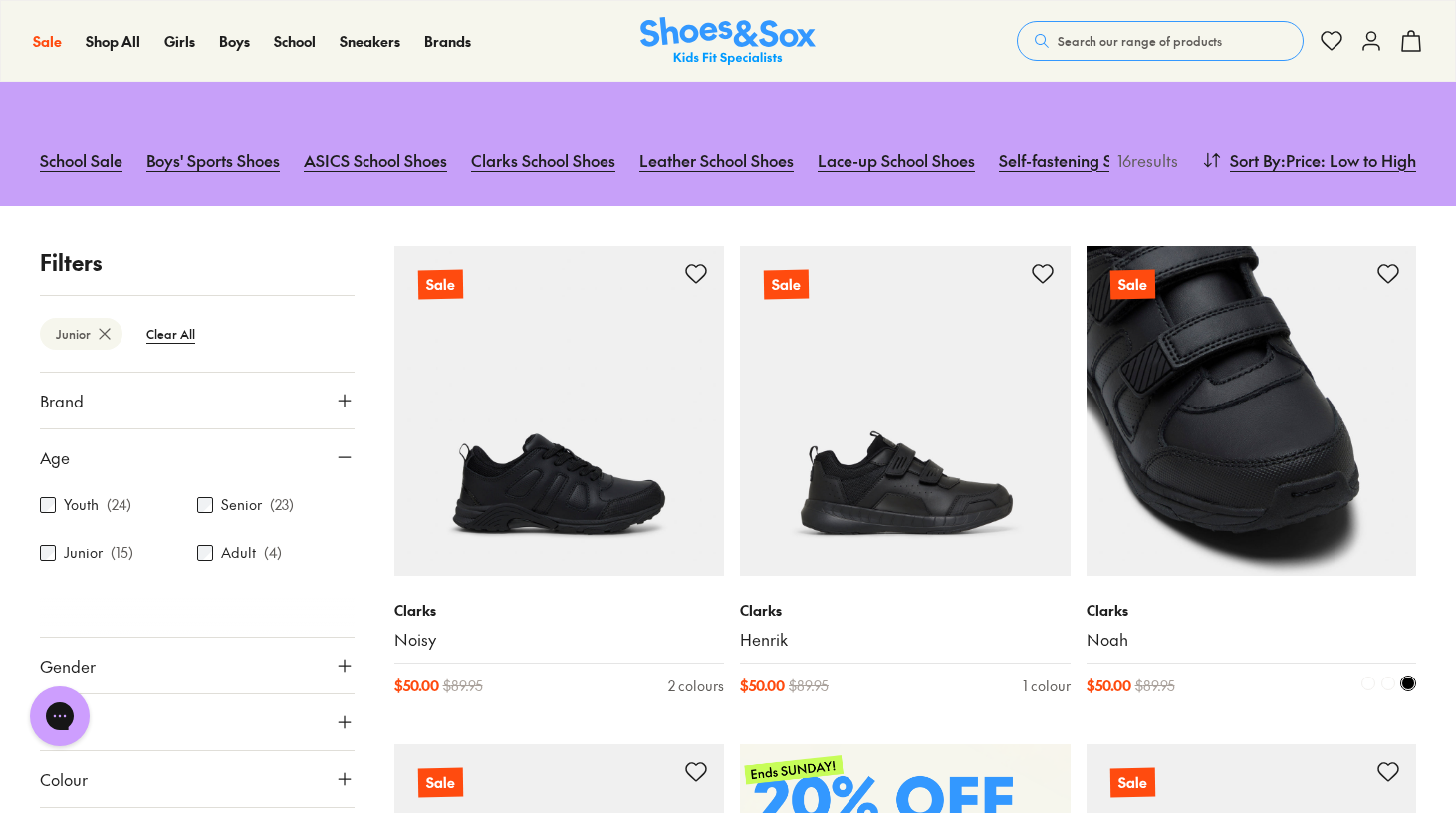 click at bounding box center [1252, 411] 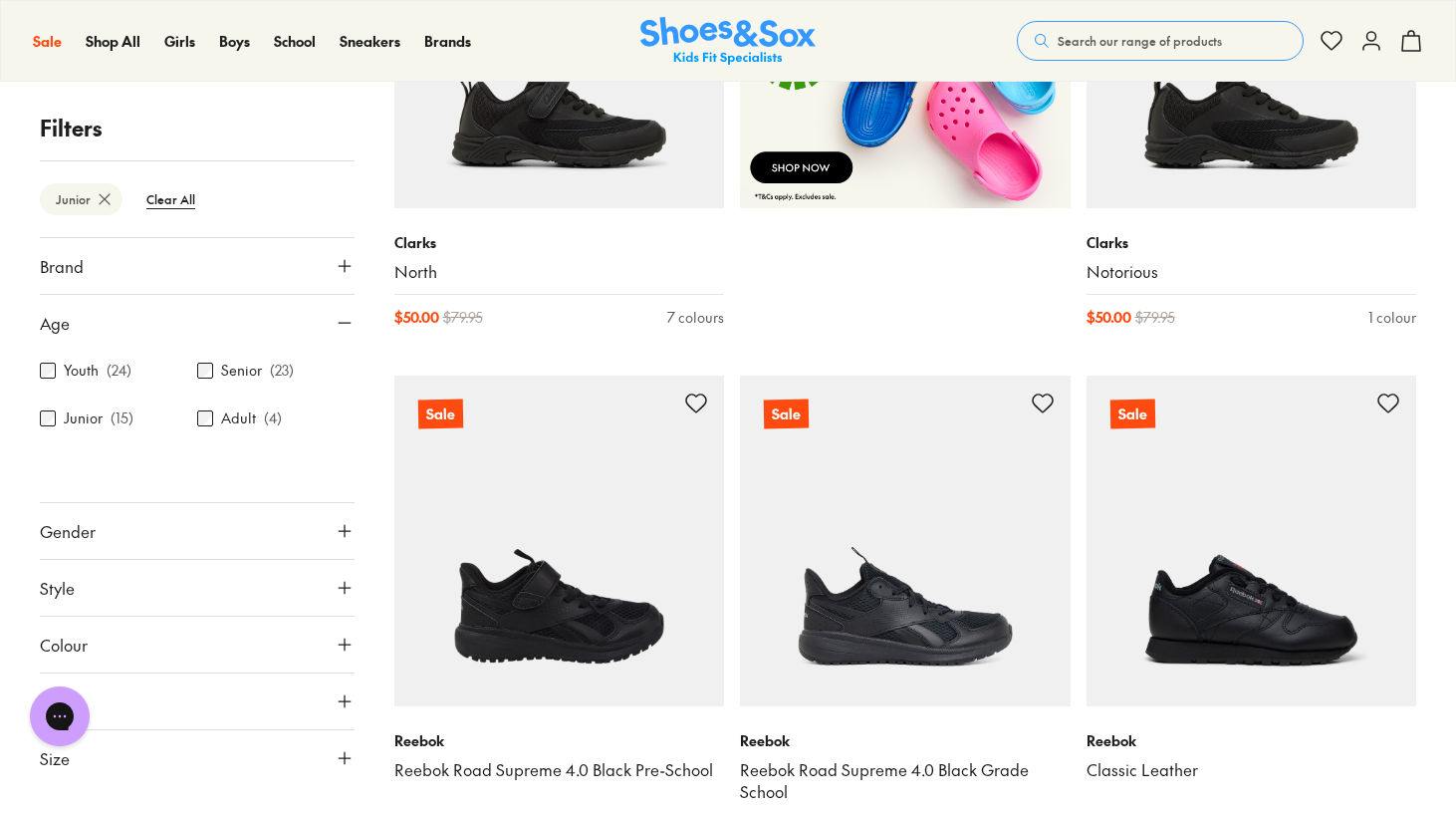 scroll, scrollTop: 1089, scrollLeft: 0, axis: vertical 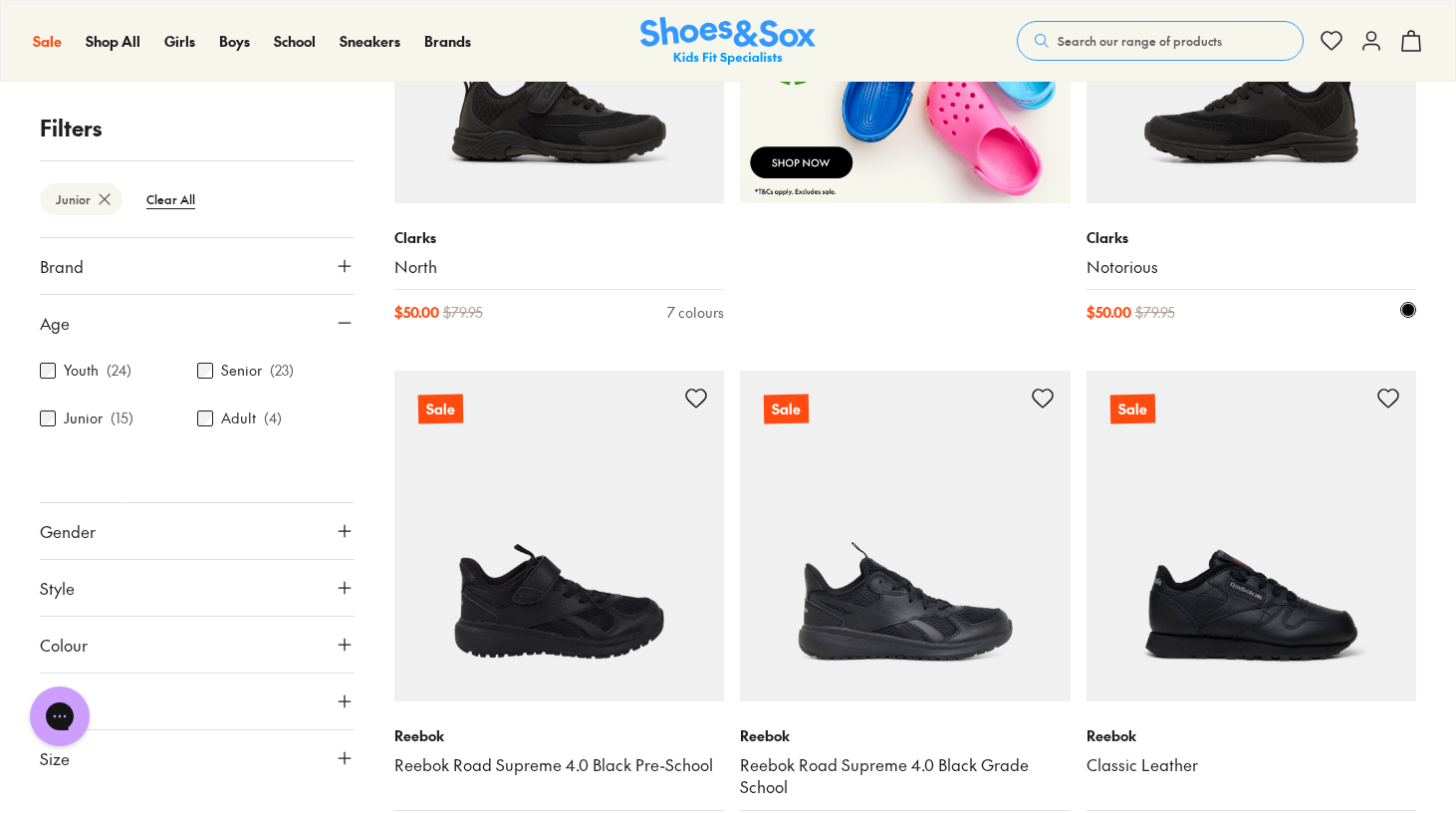 click at bounding box center [1252, 38] 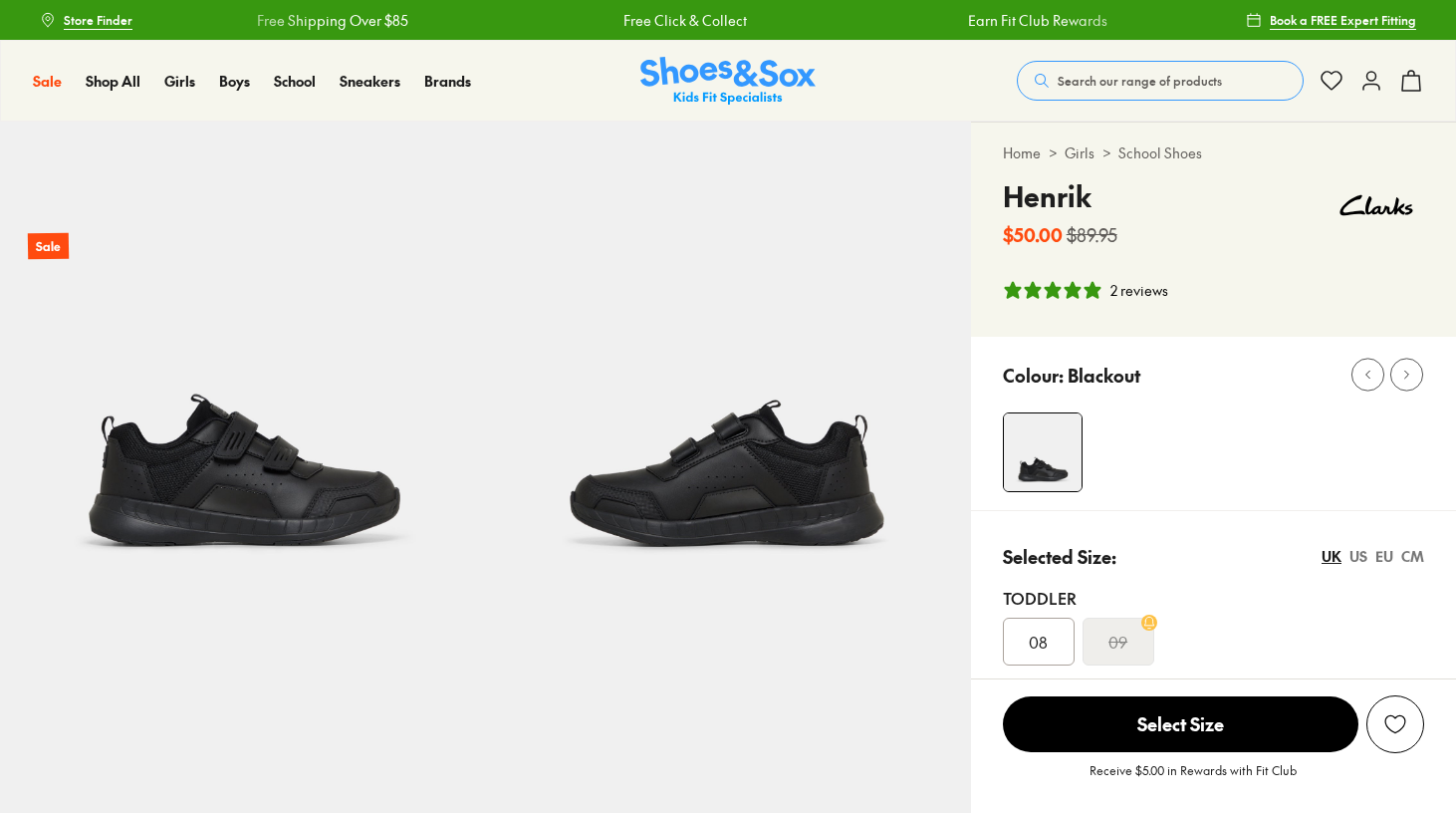 select on "*" 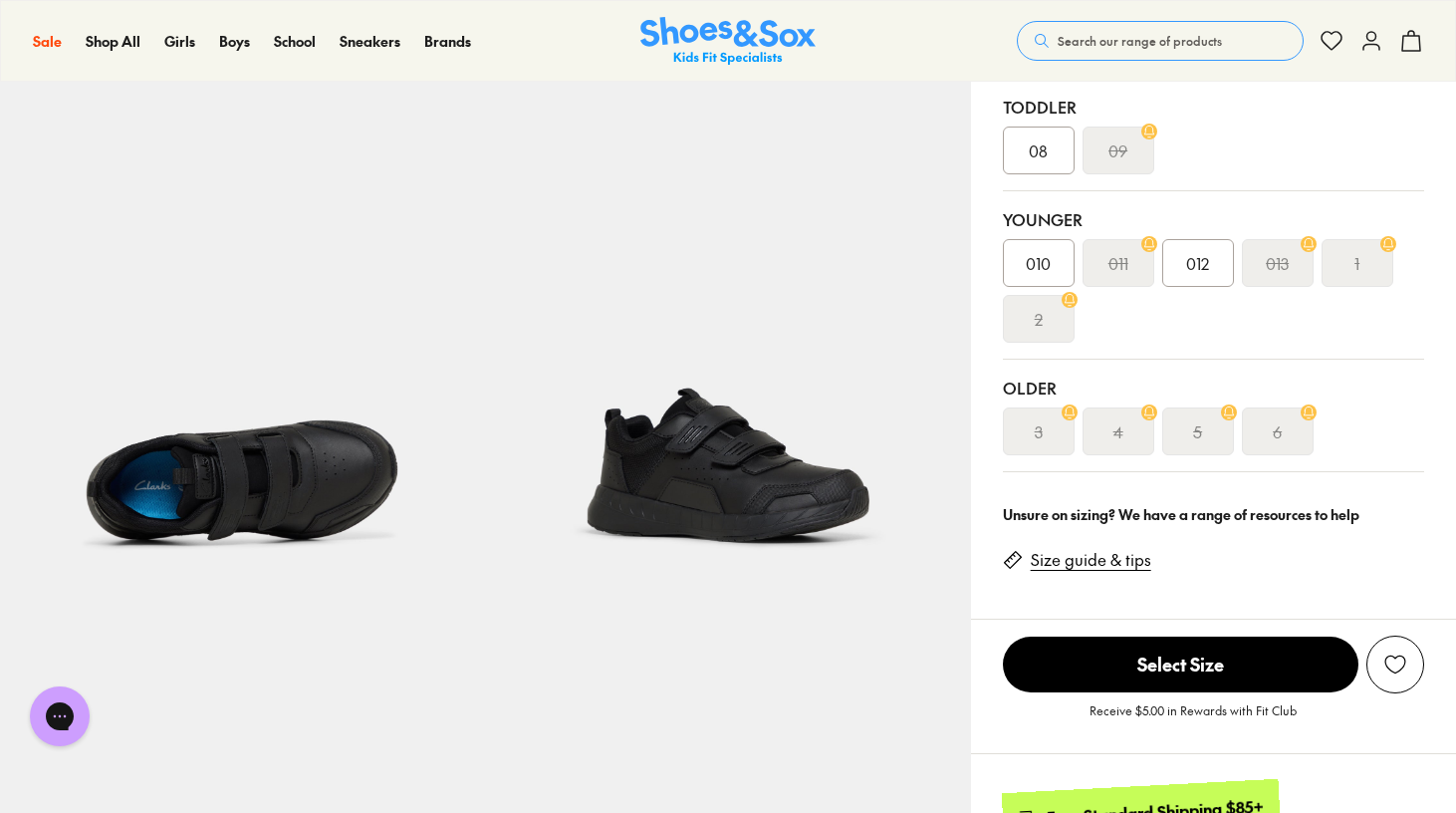 scroll, scrollTop: 492, scrollLeft: 0, axis: vertical 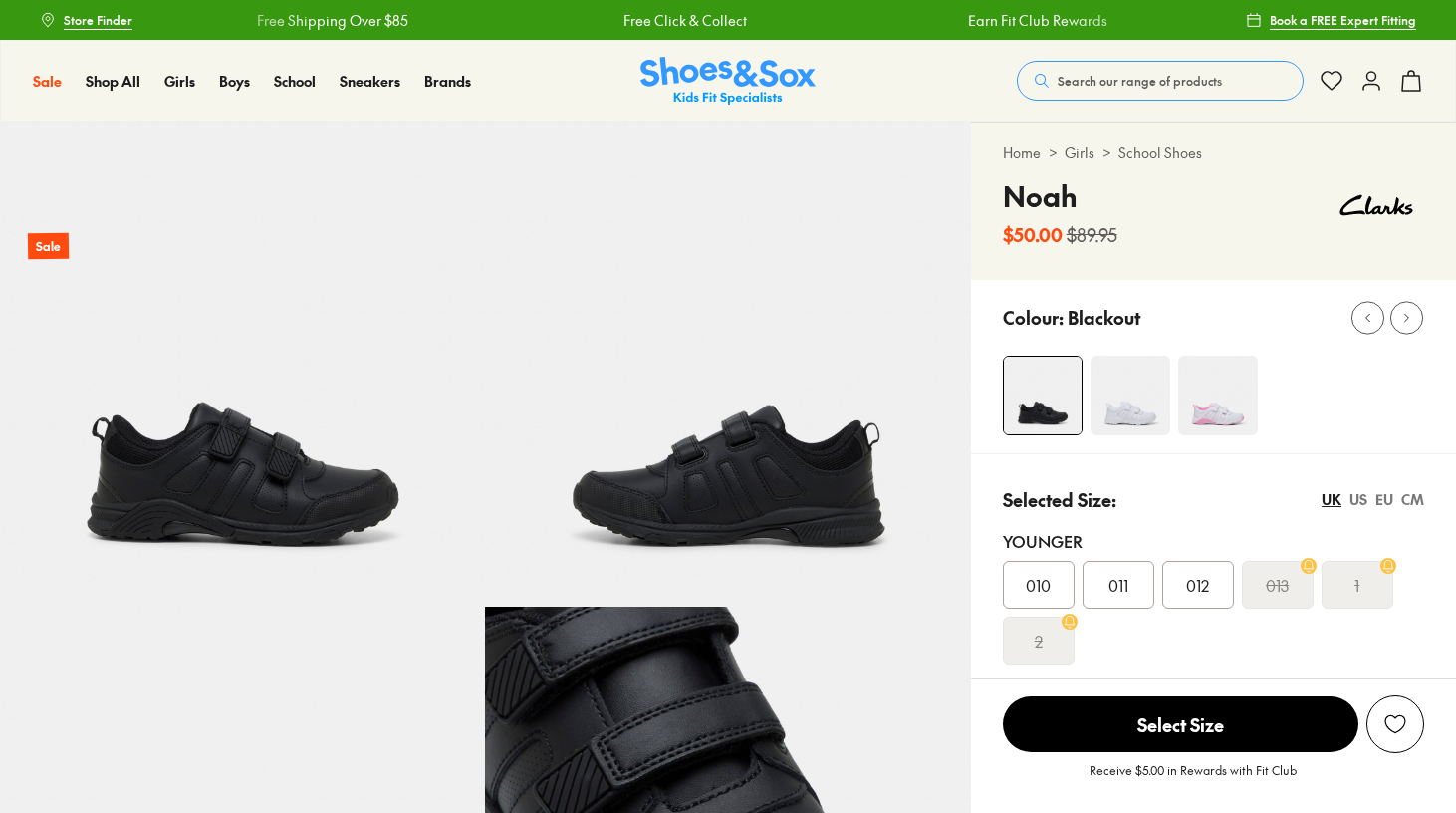 select on "*" 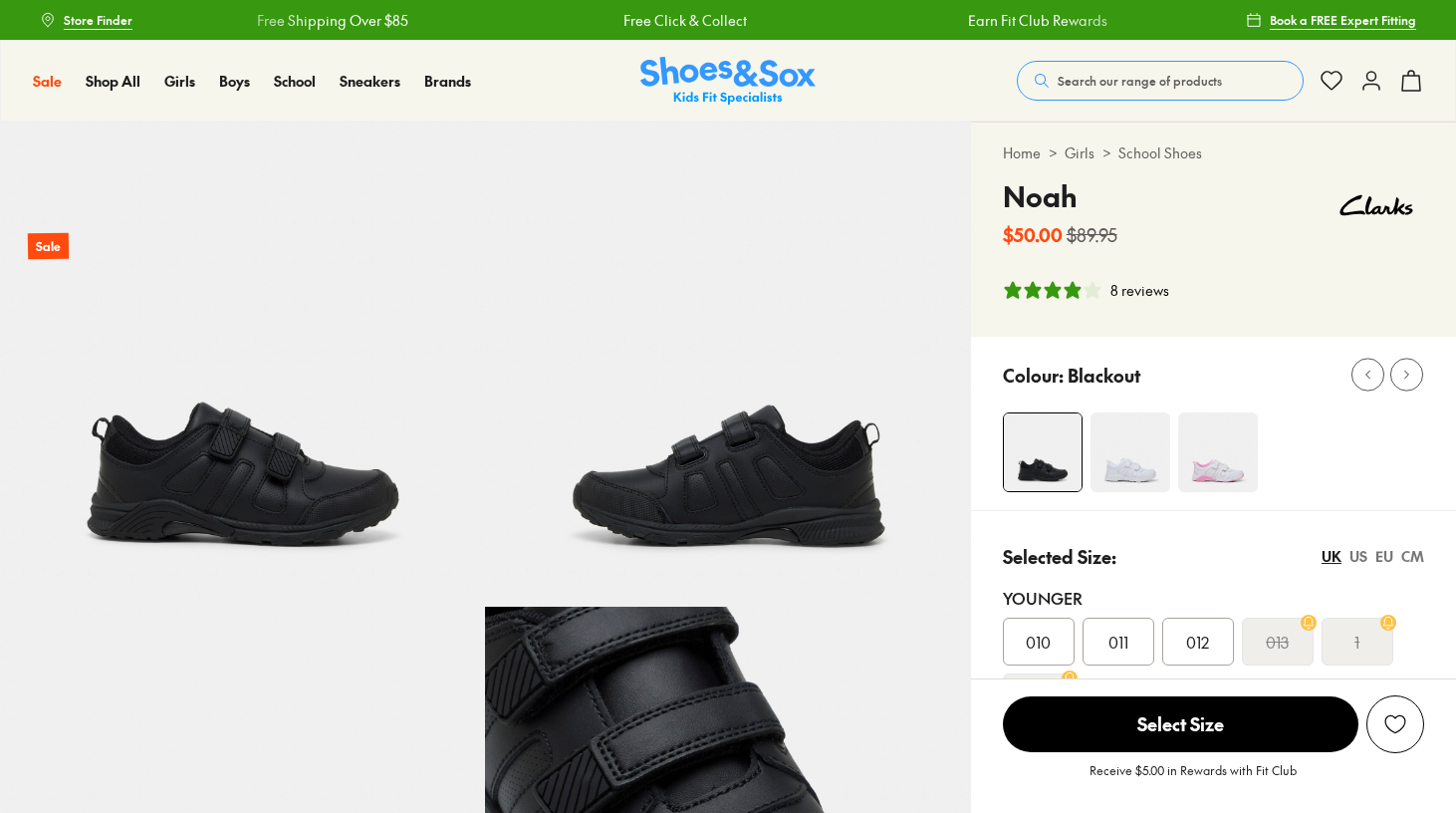 scroll, scrollTop: 0, scrollLeft: 0, axis: both 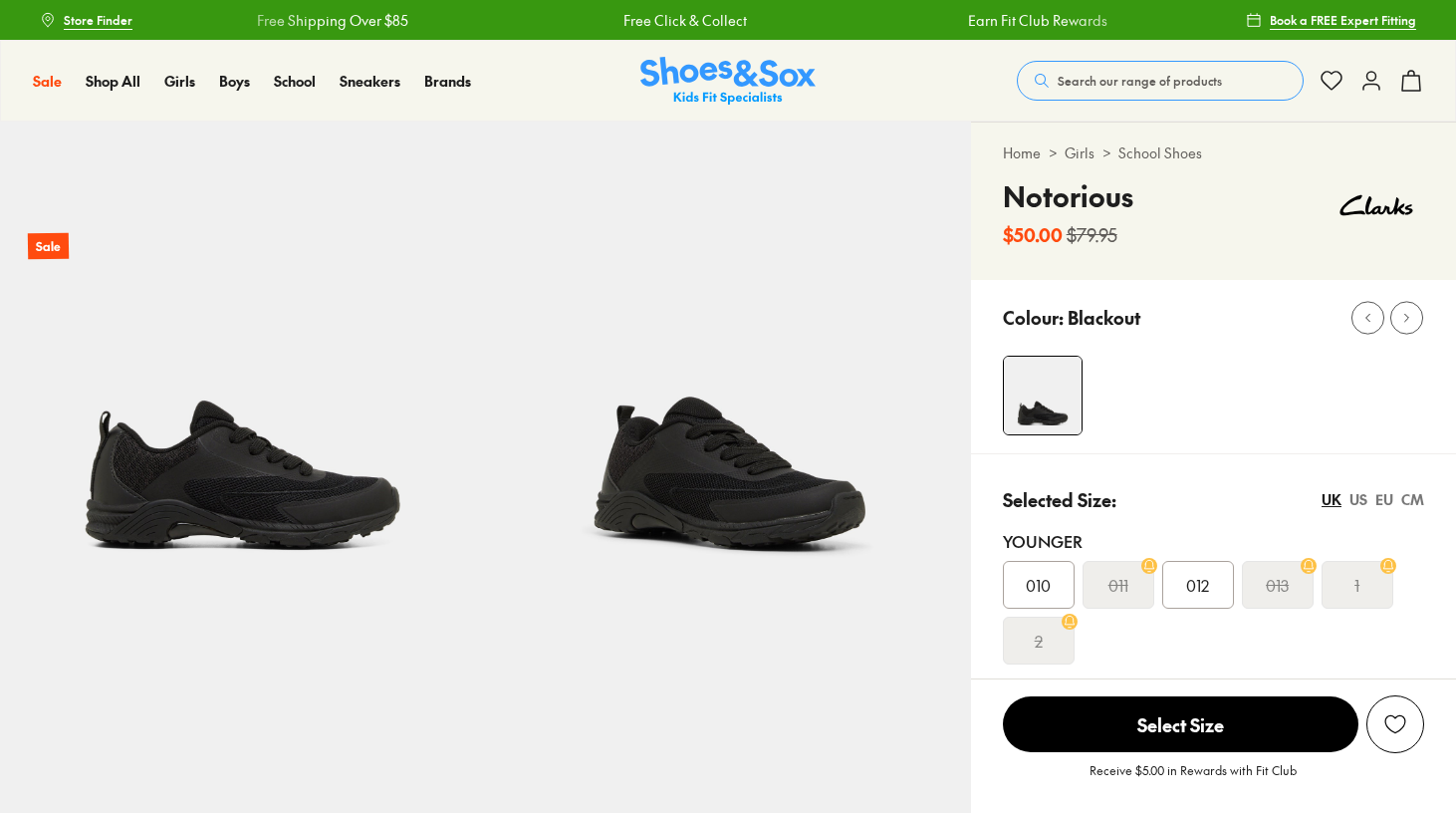 select on "*" 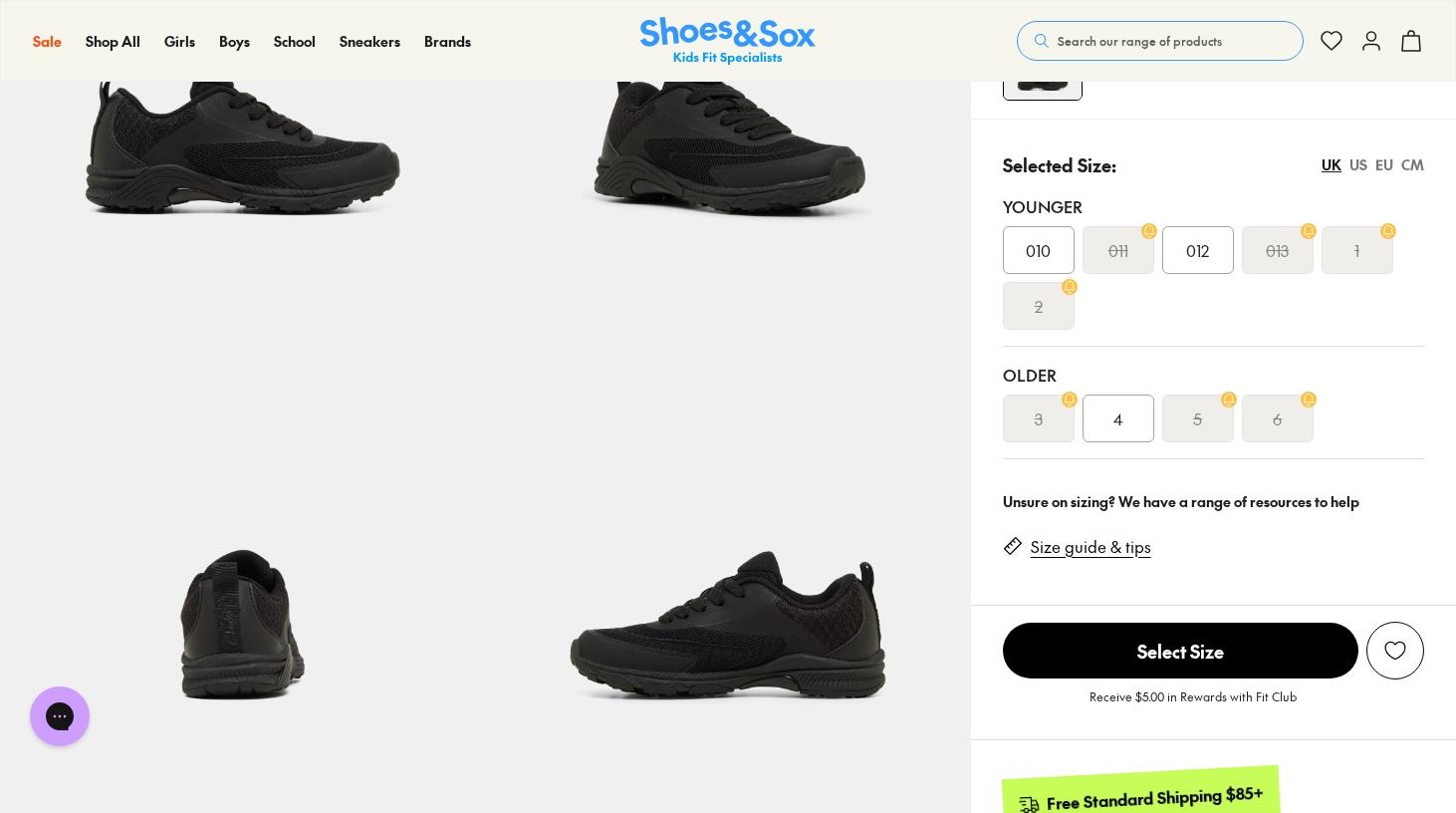 scroll, scrollTop: 401, scrollLeft: 0, axis: vertical 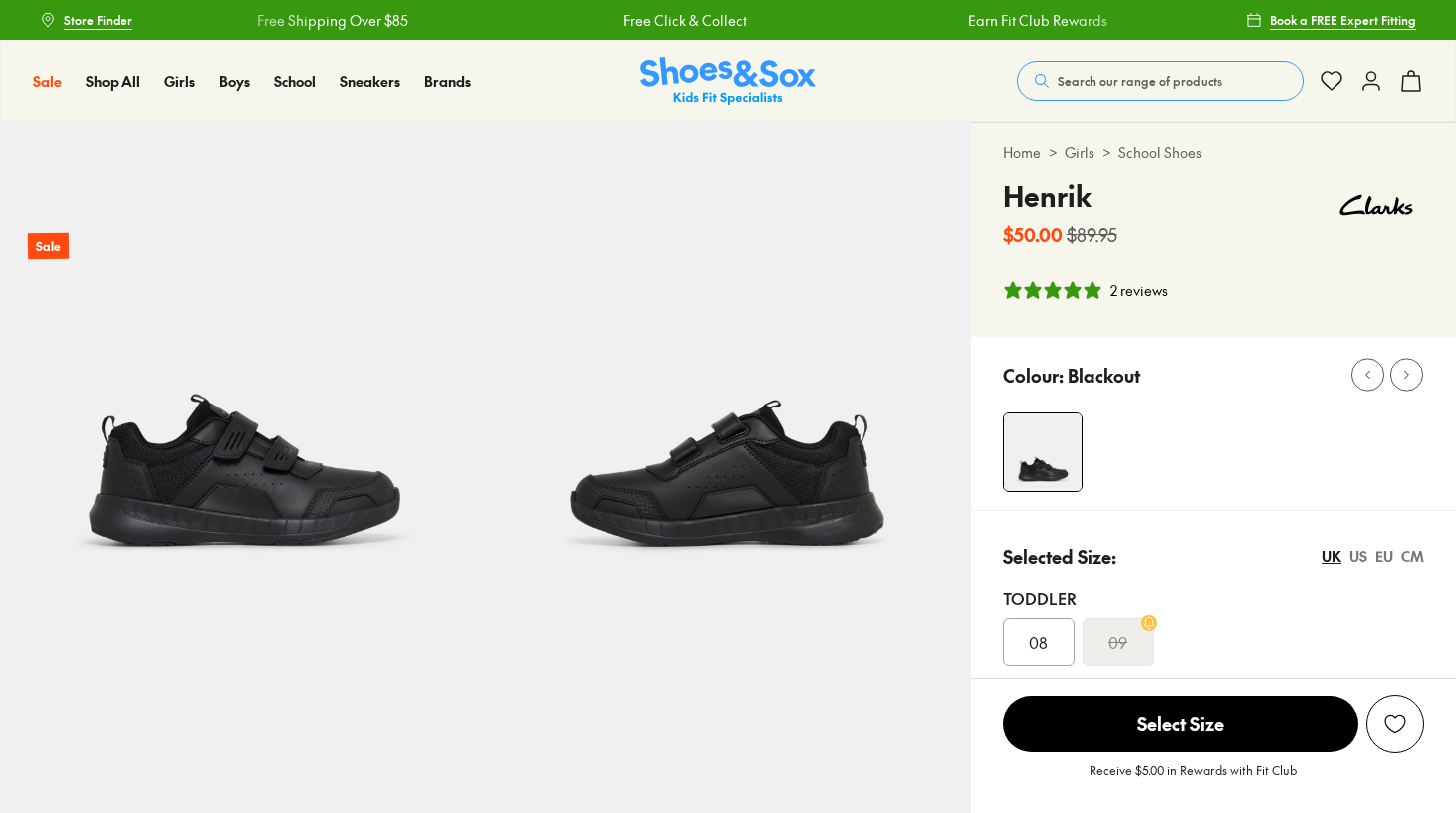 select on "*" 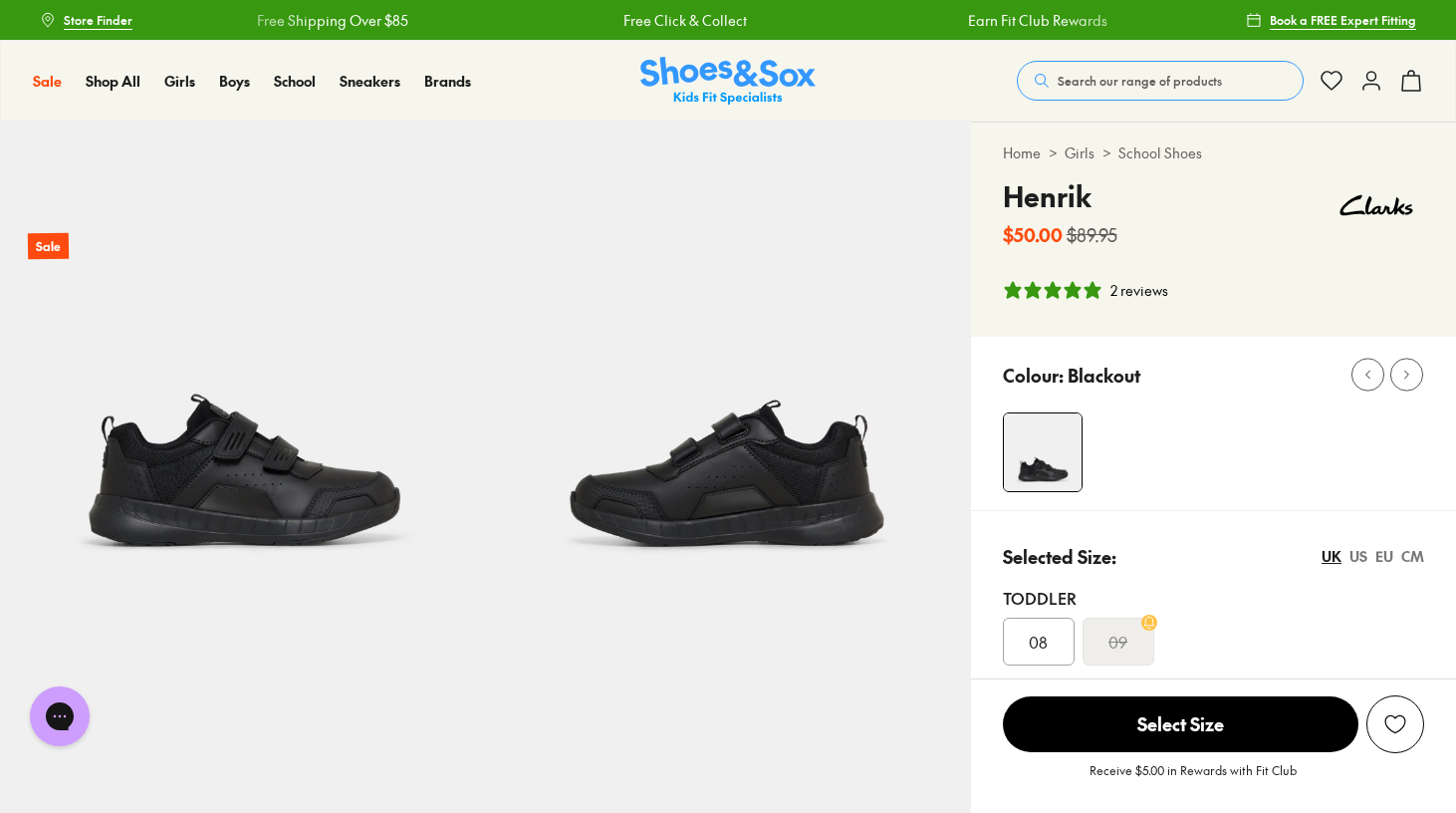 scroll, scrollTop: 0, scrollLeft: 0, axis: both 